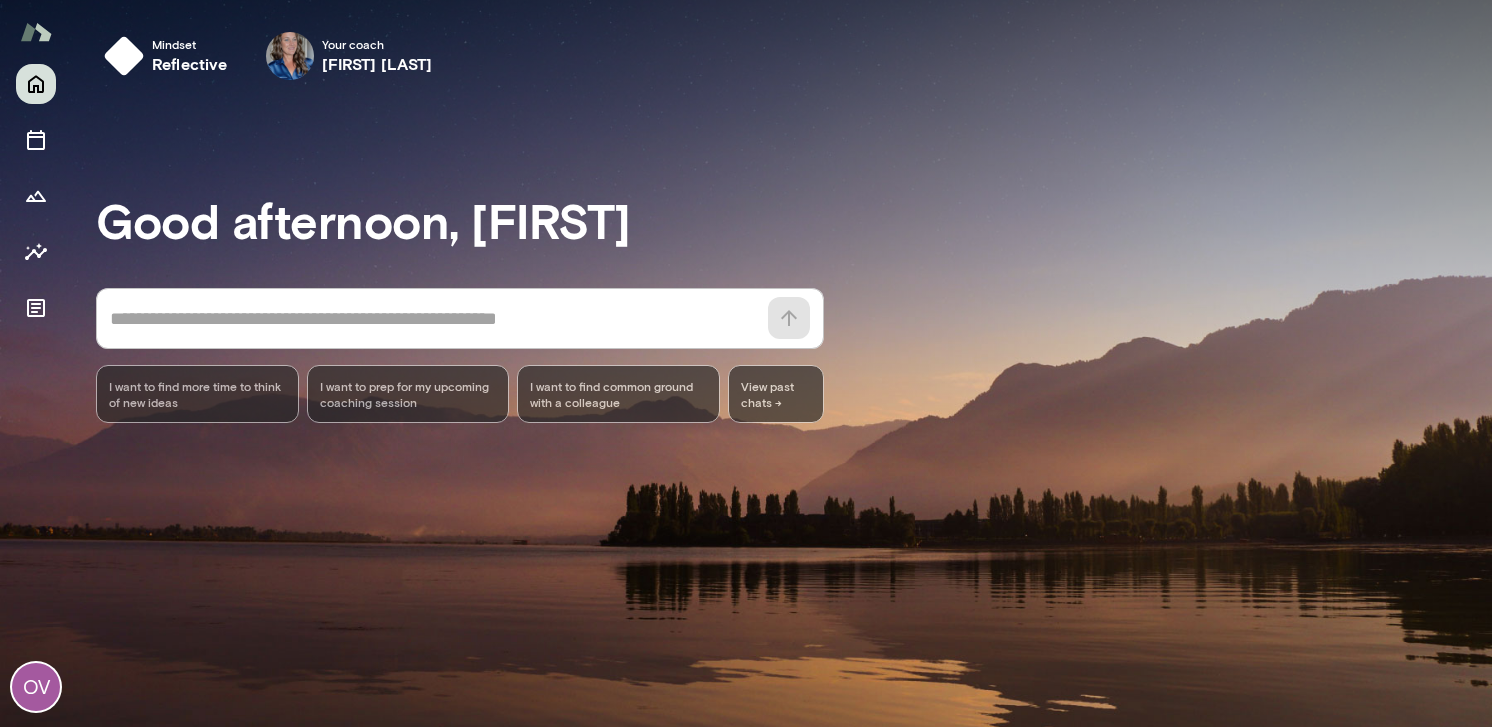 scroll, scrollTop: 0, scrollLeft: 0, axis: both 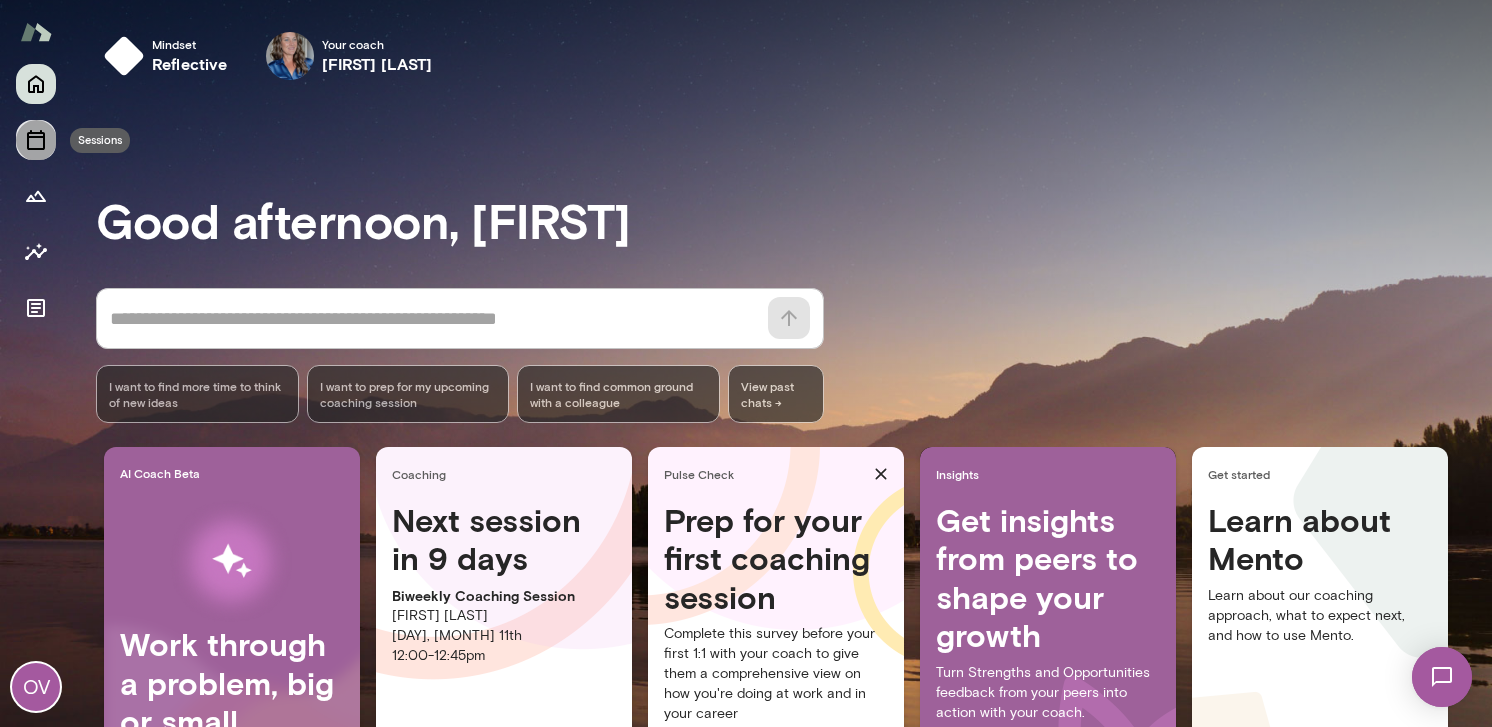 click 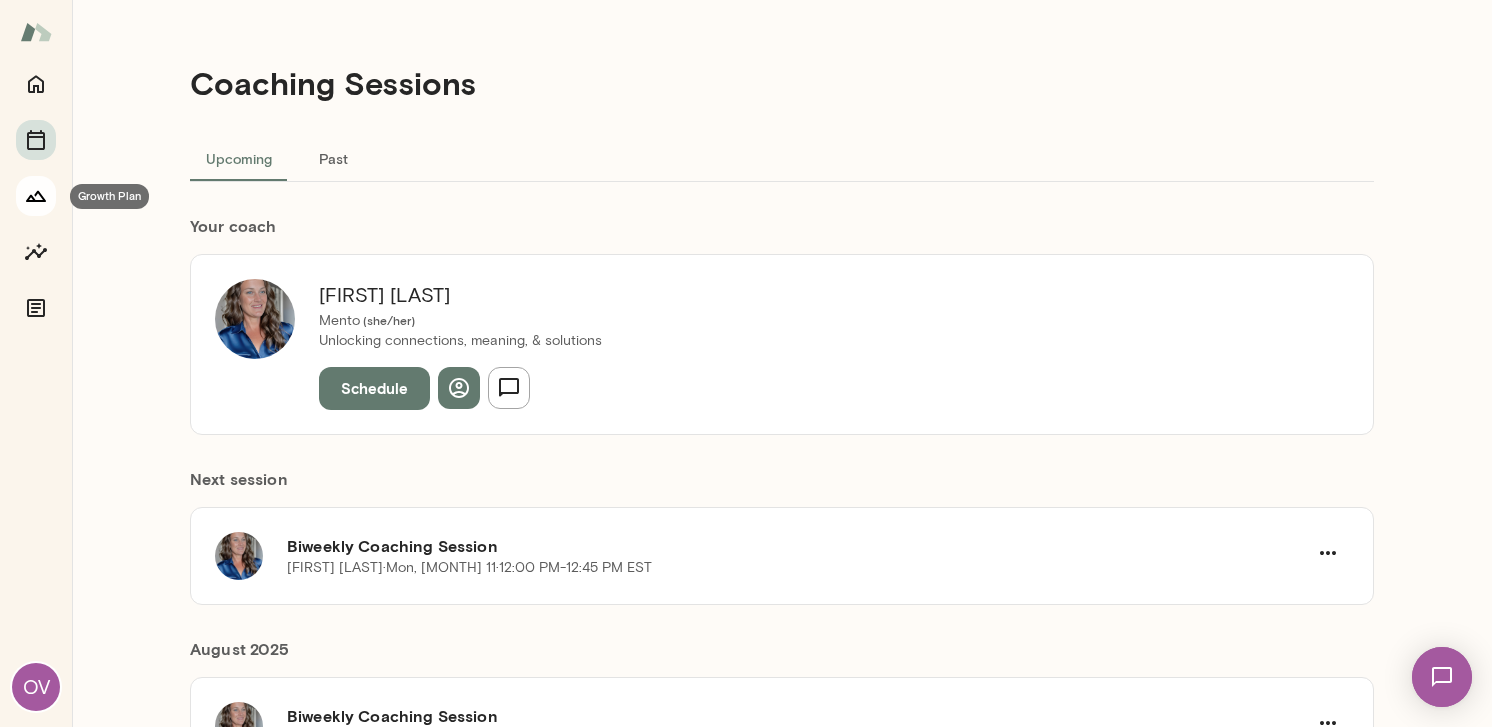 click 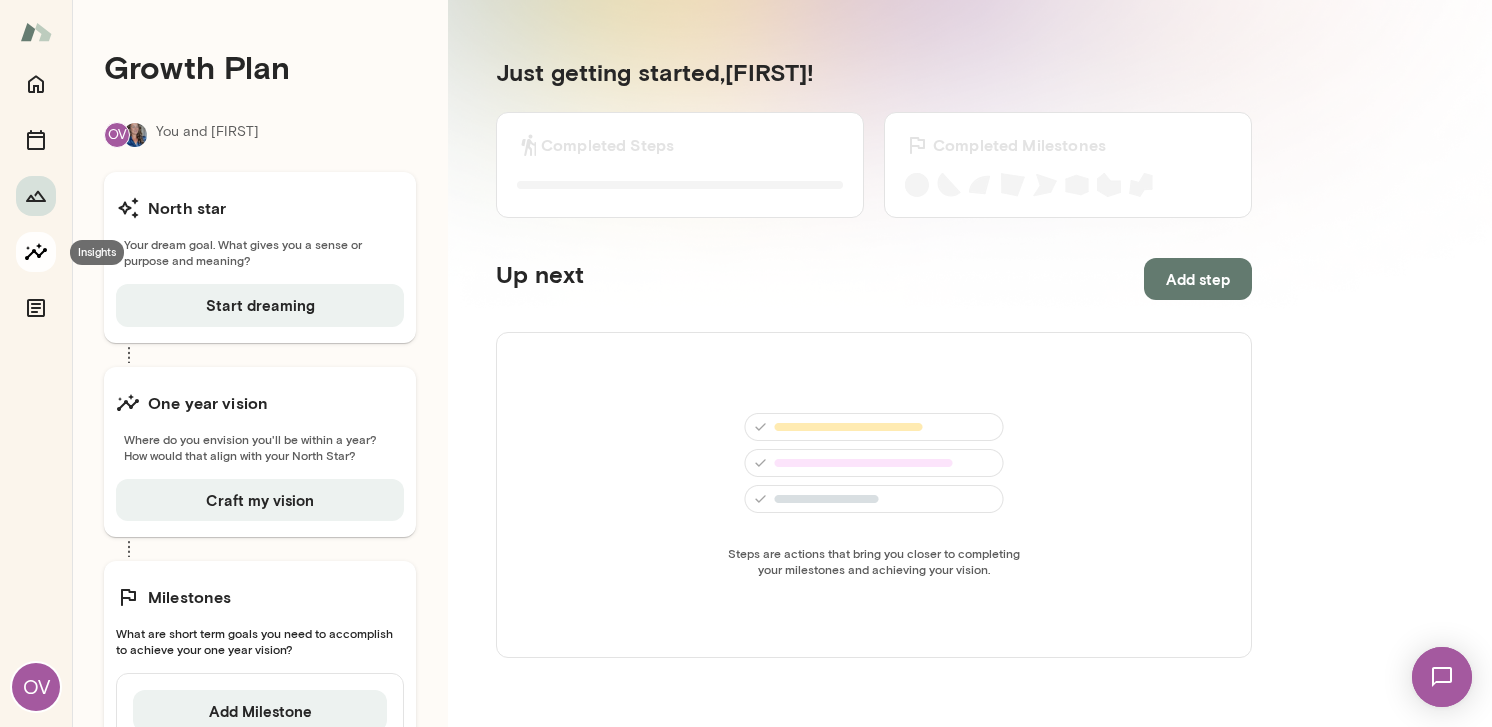 click 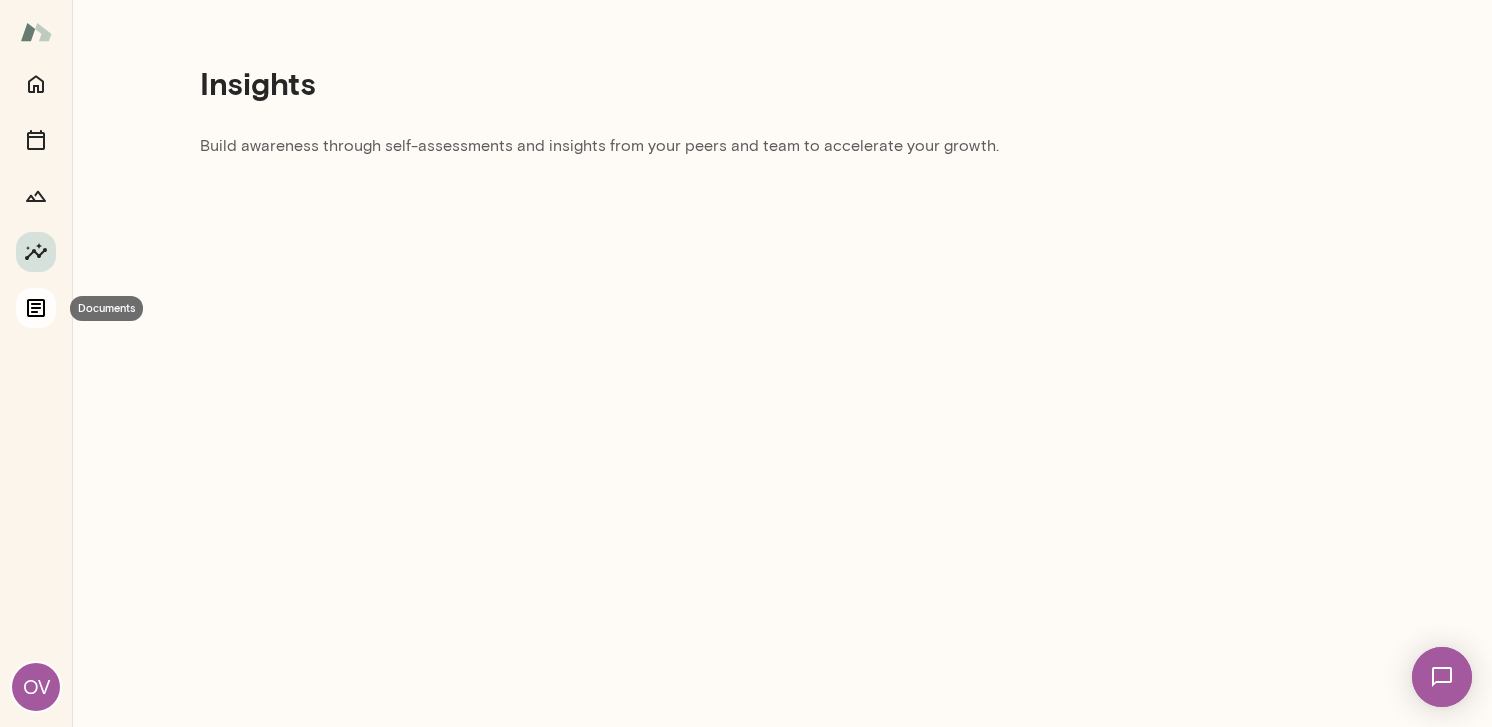 click 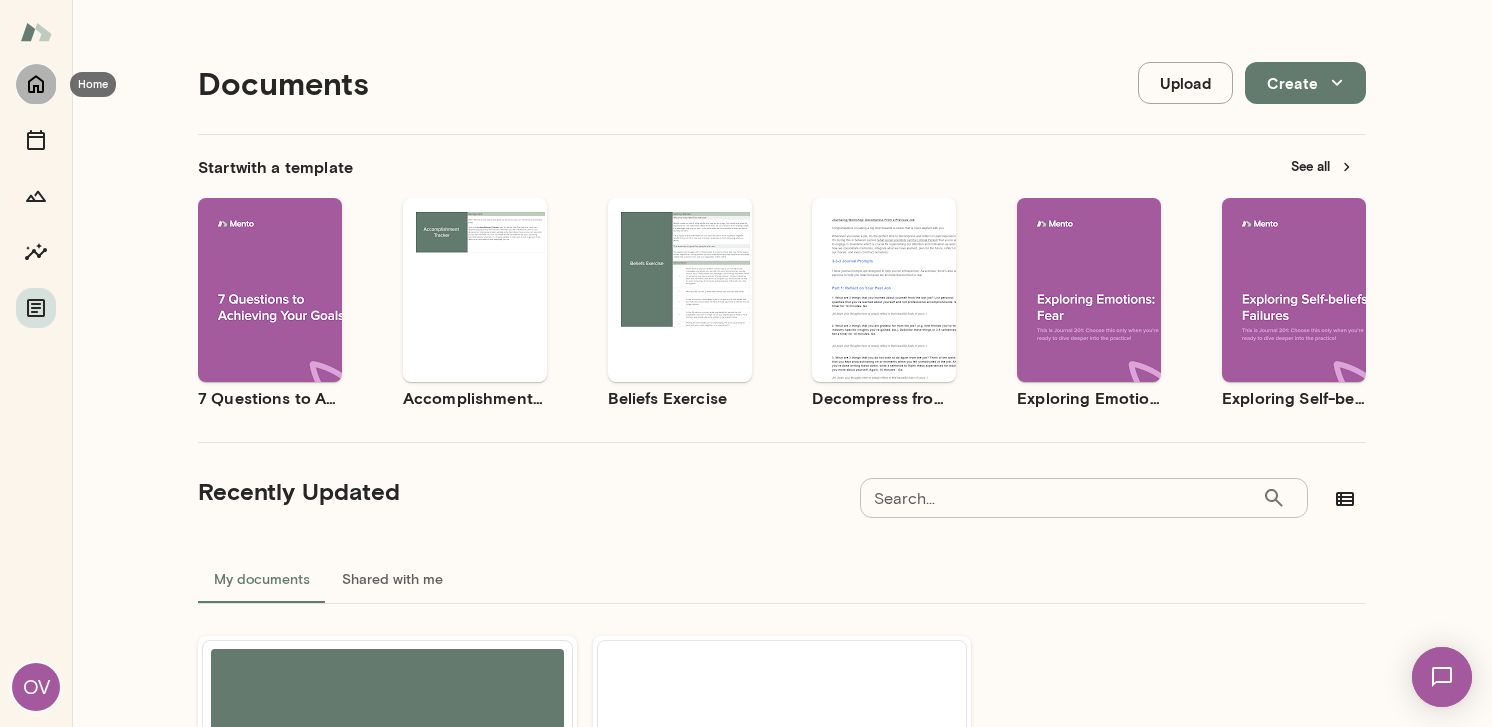 click 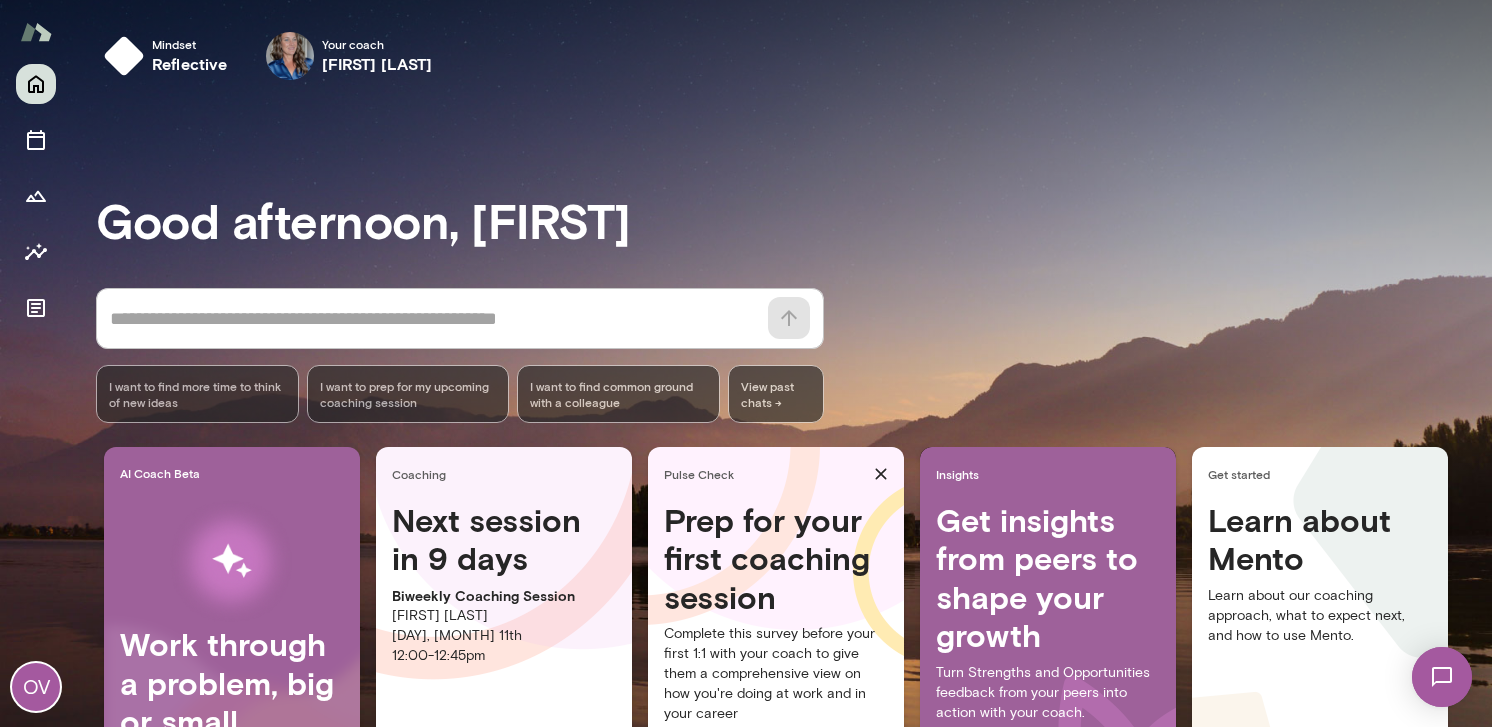 scroll, scrollTop: 1, scrollLeft: 0, axis: vertical 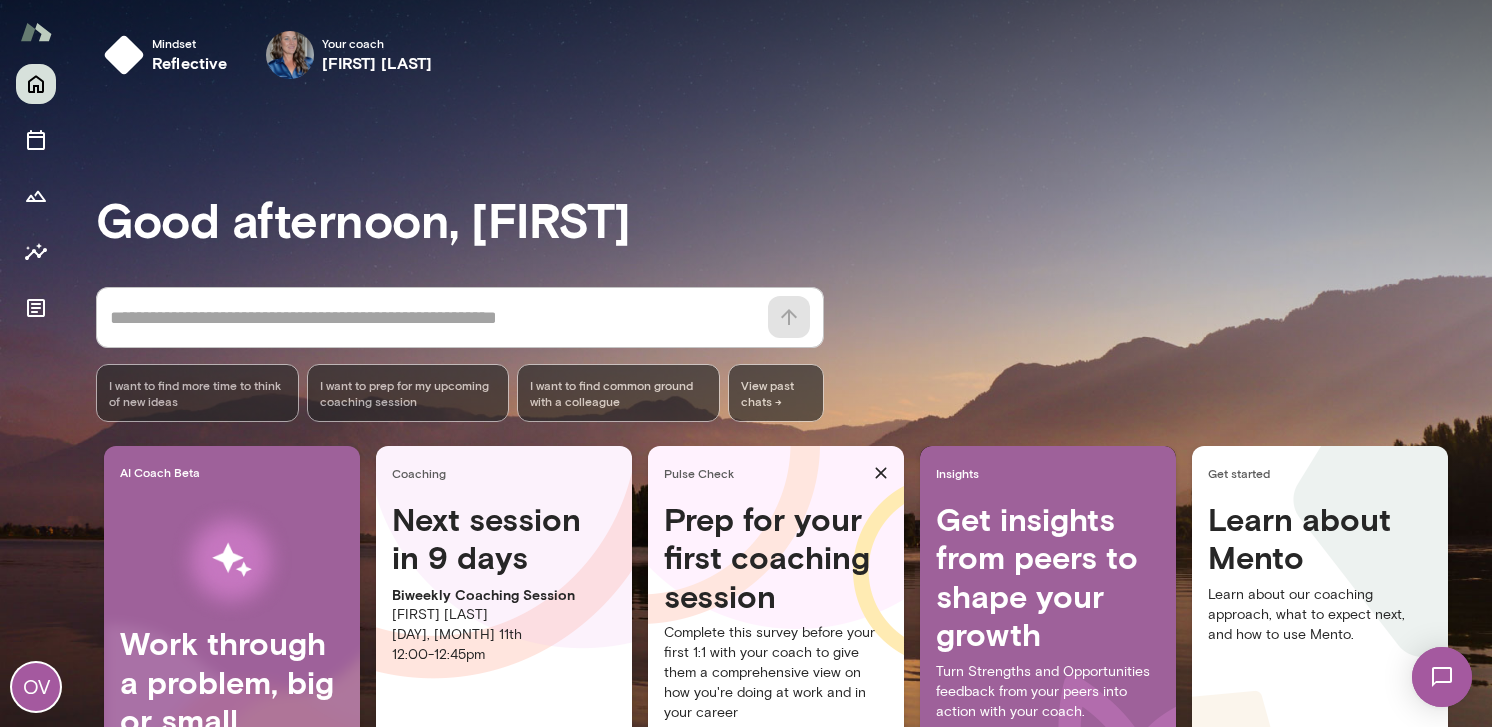 click on "OV" at bounding box center (36, 687) 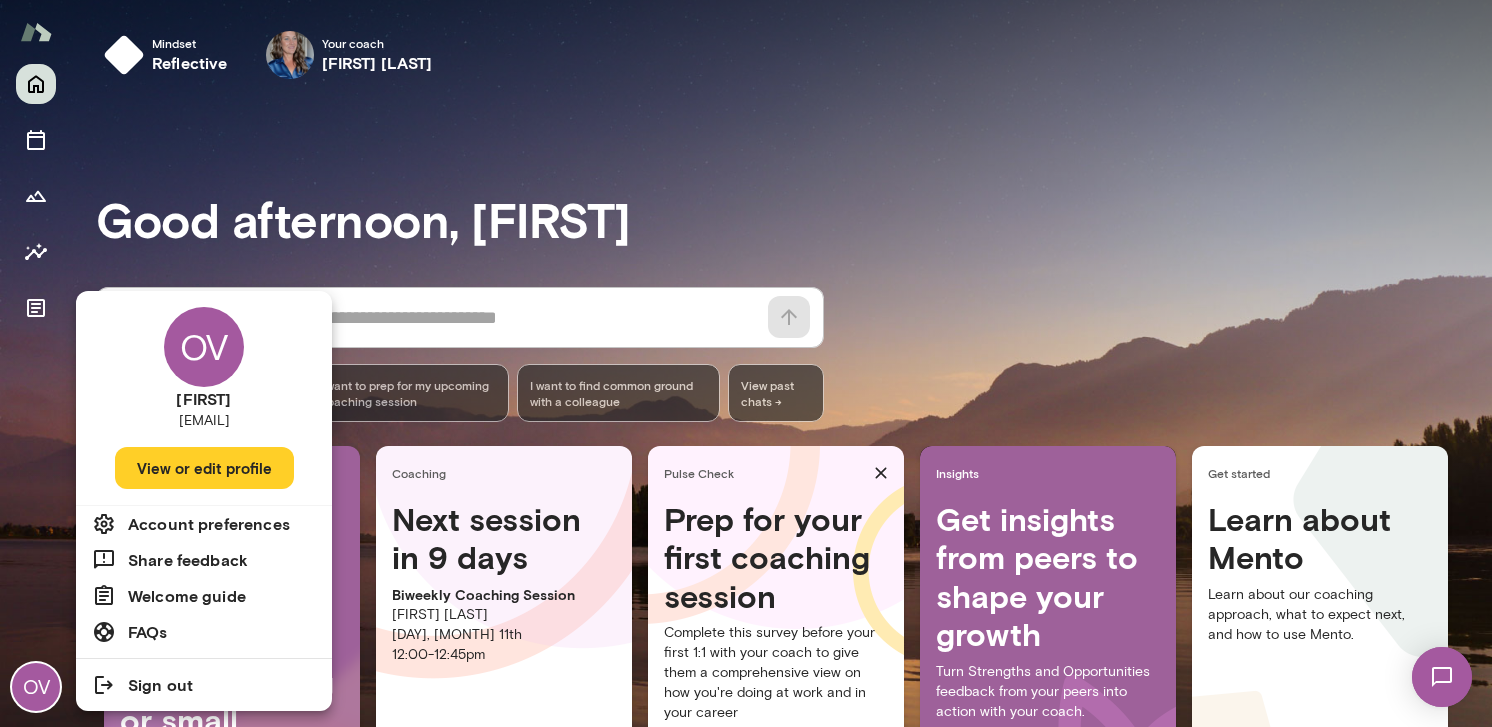 click at bounding box center (746, 363) 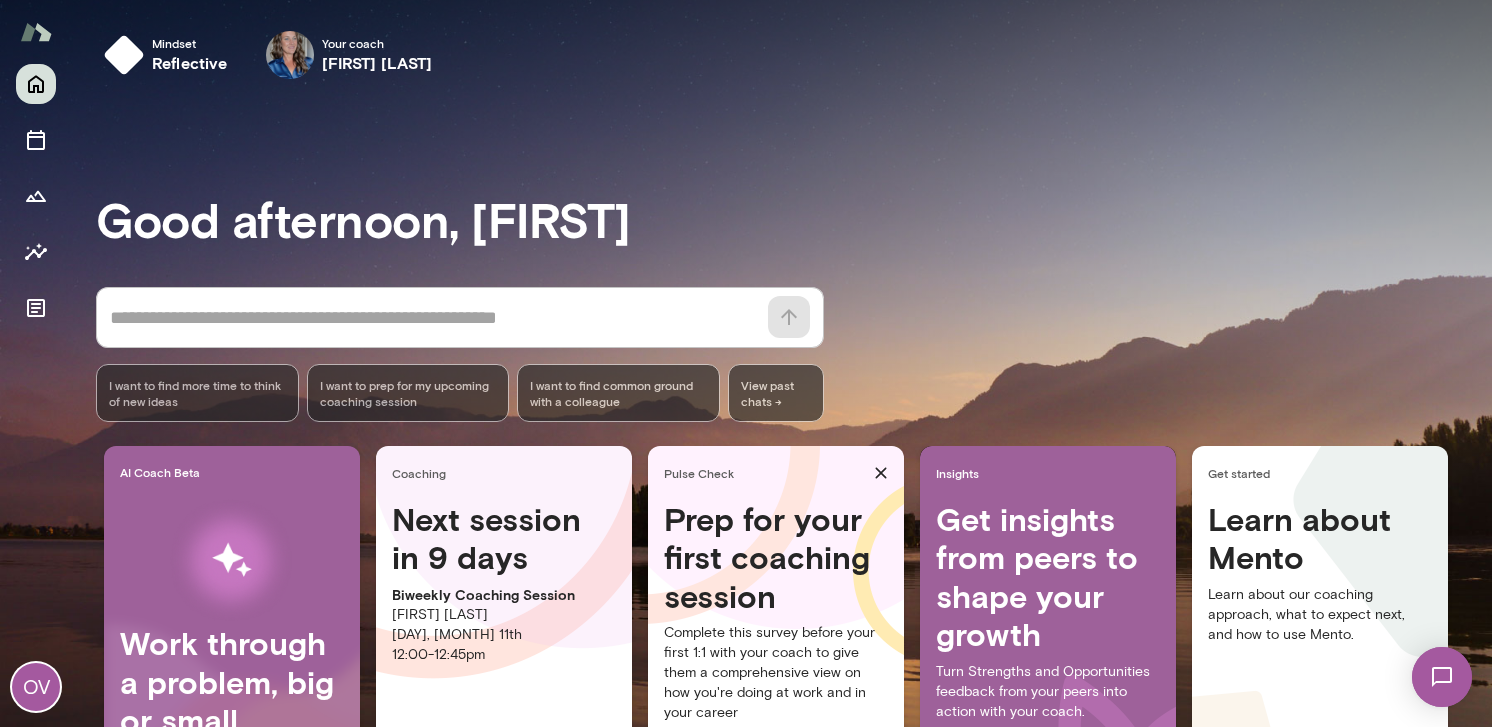 click 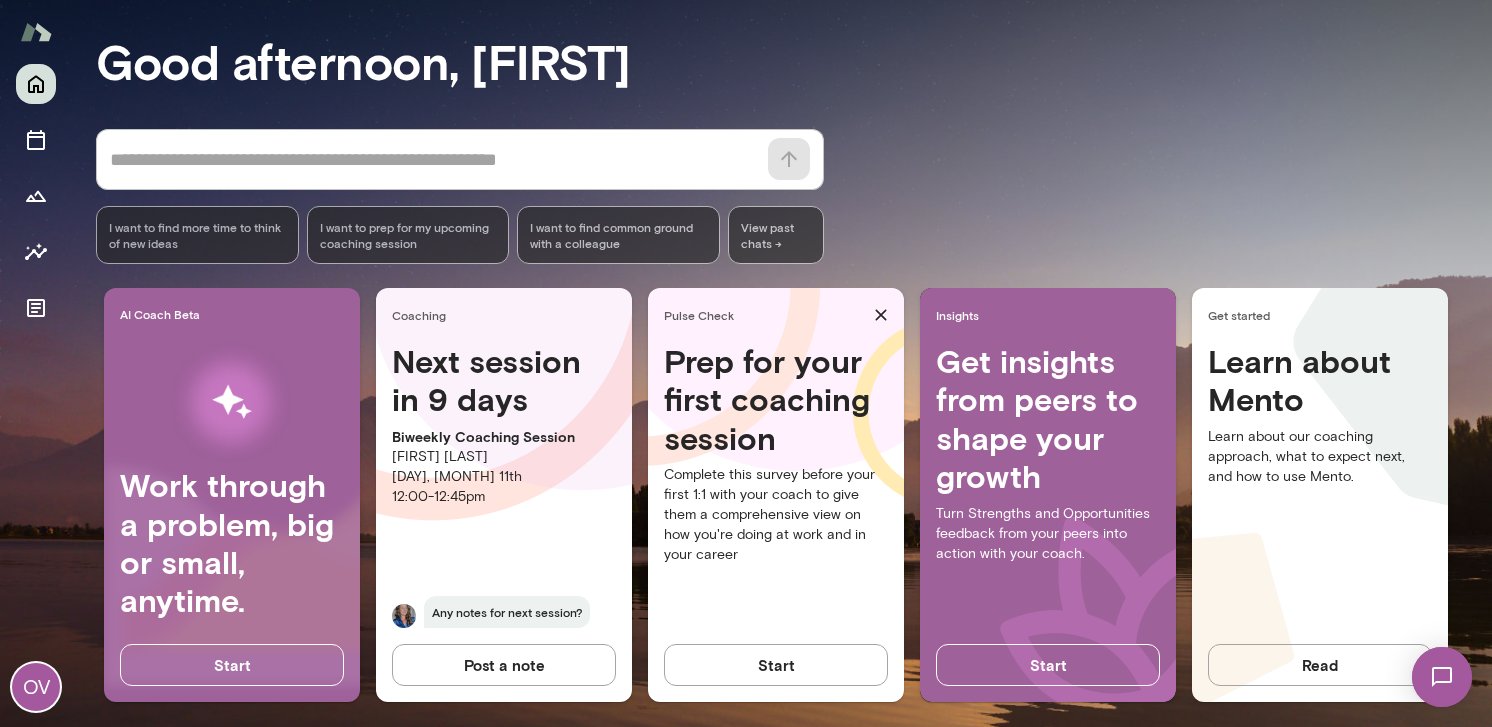 scroll, scrollTop: 174, scrollLeft: 0, axis: vertical 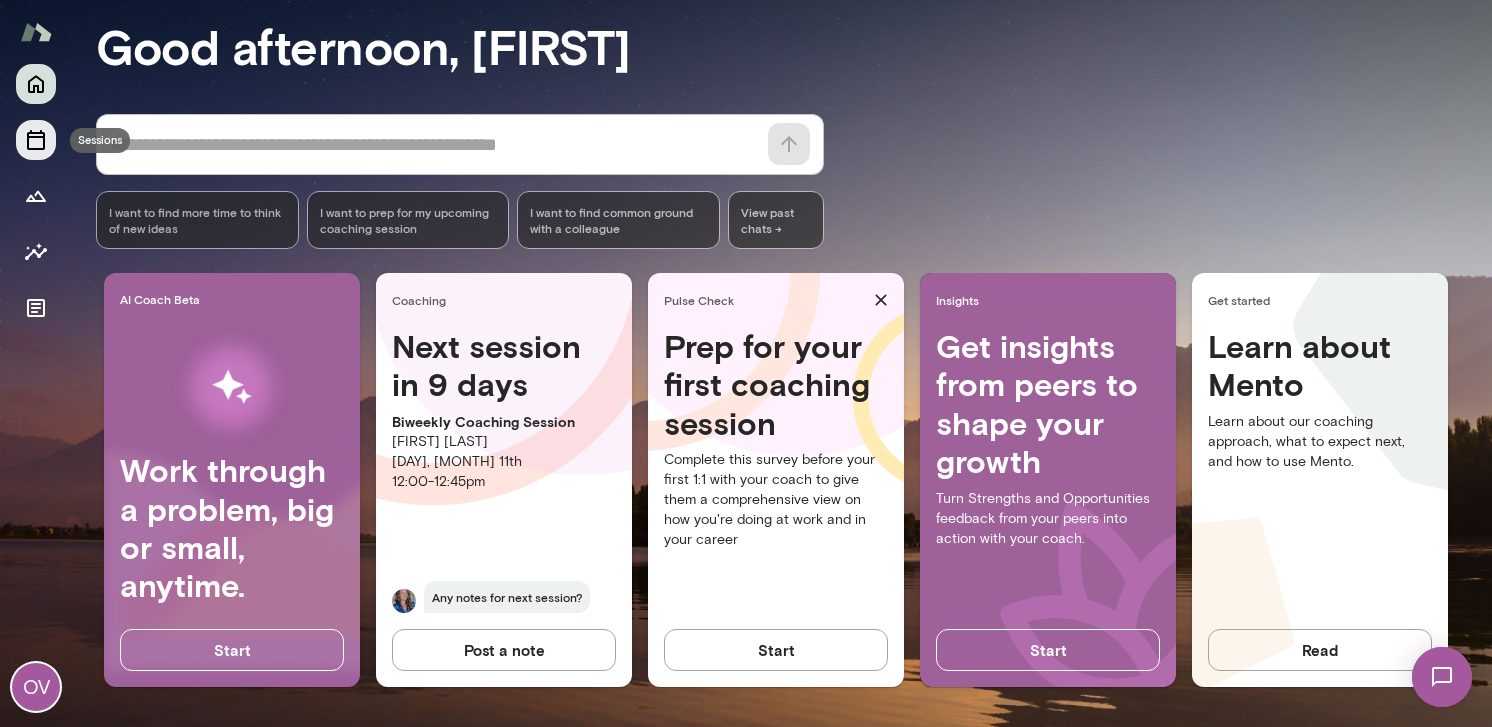 click 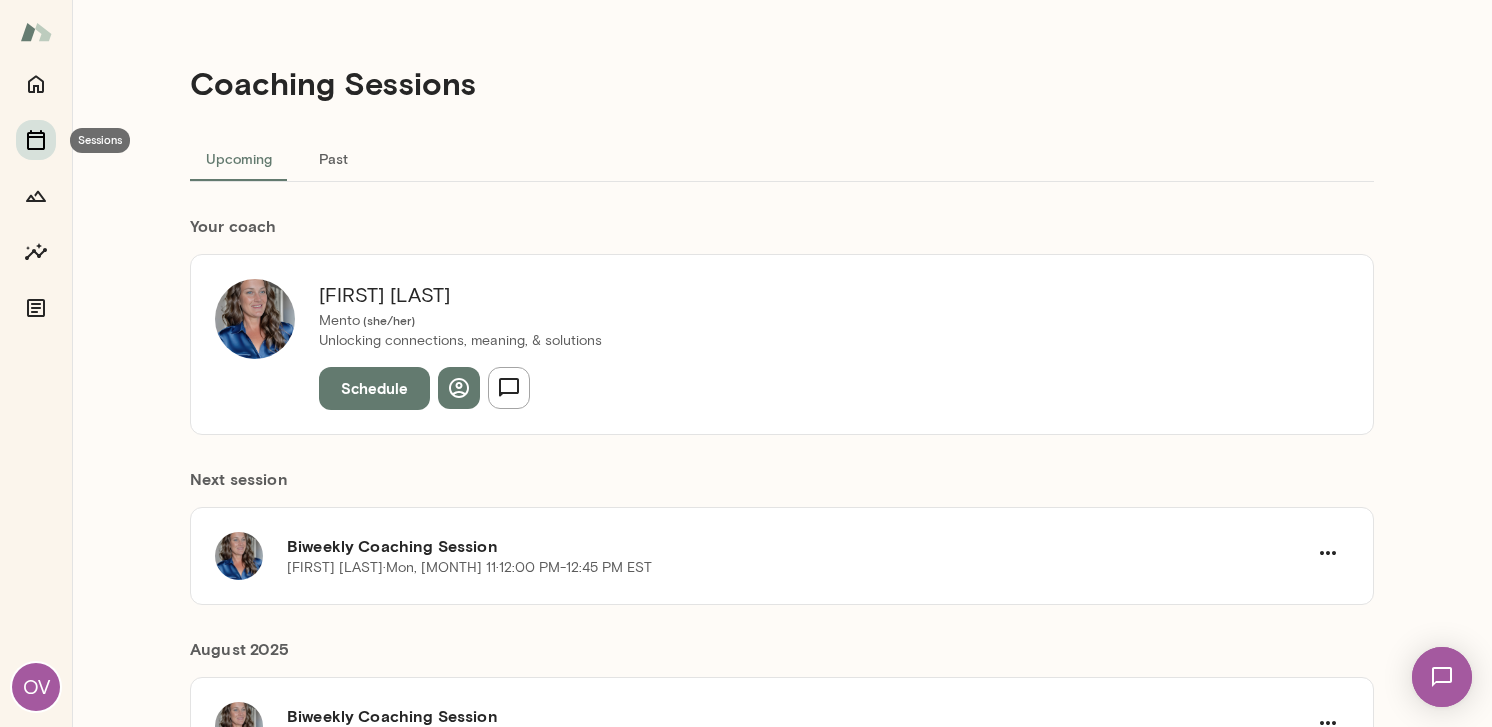 scroll, scrollTop: 0, scrollLeft: 0, axis: both 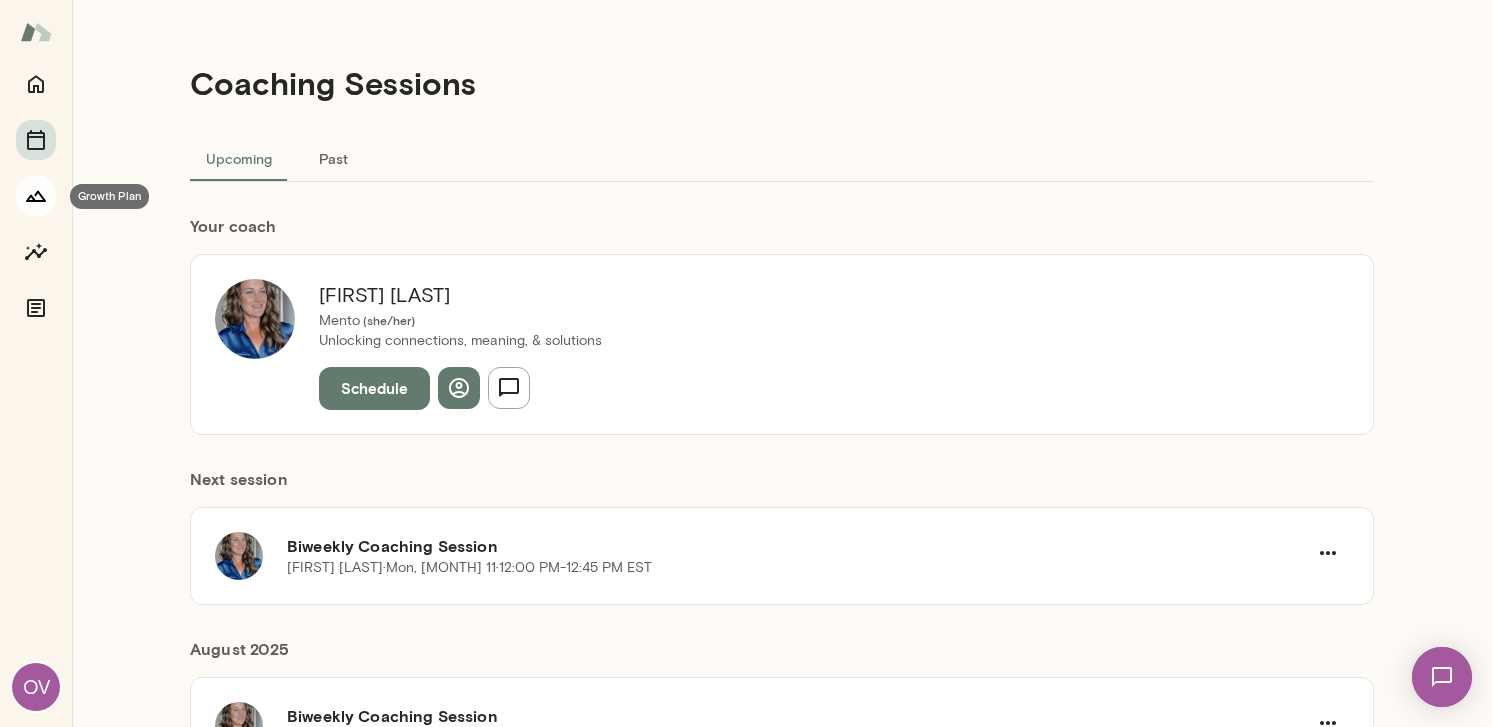 click at bounding box center (36, 196) 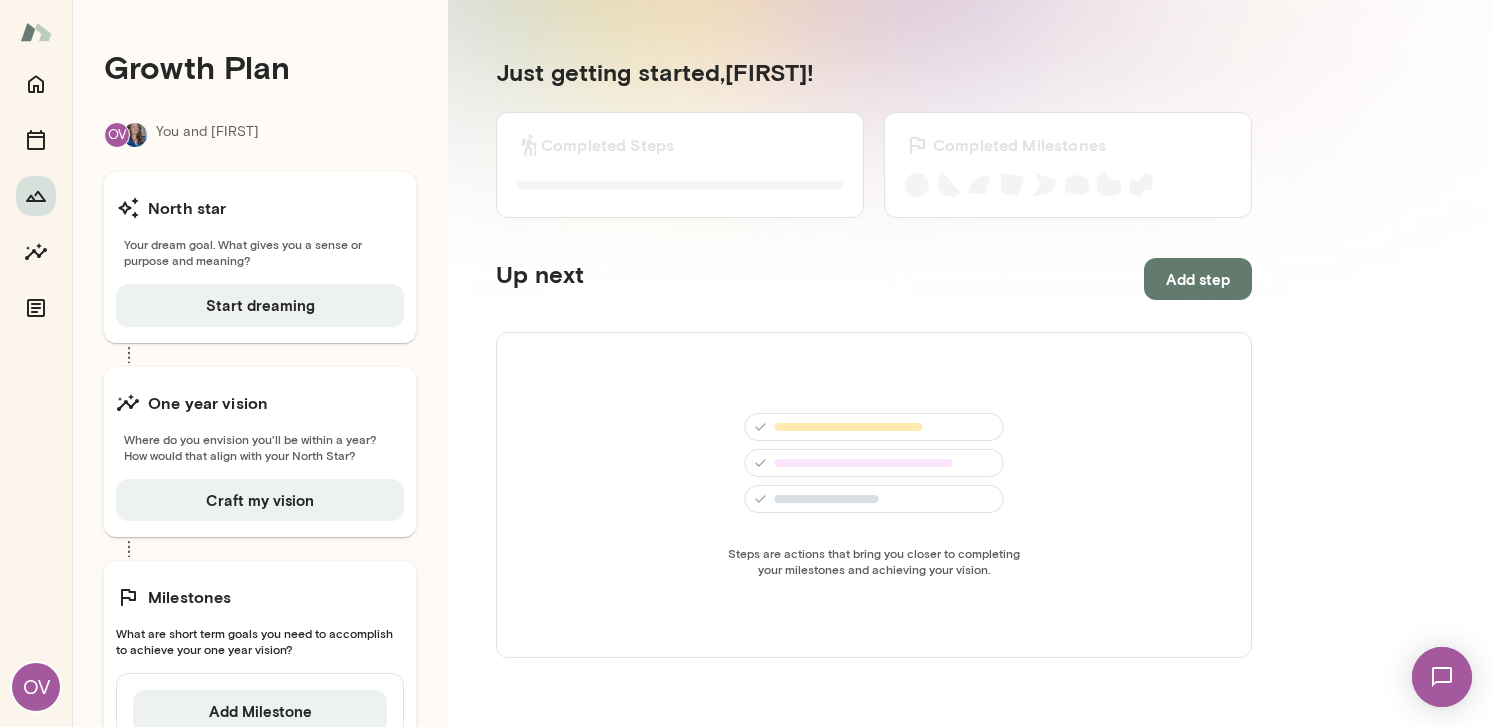 click on "Steps are actions that bring you closer to completing your milestones and achieving your vision." at bounding box center [874, 495] 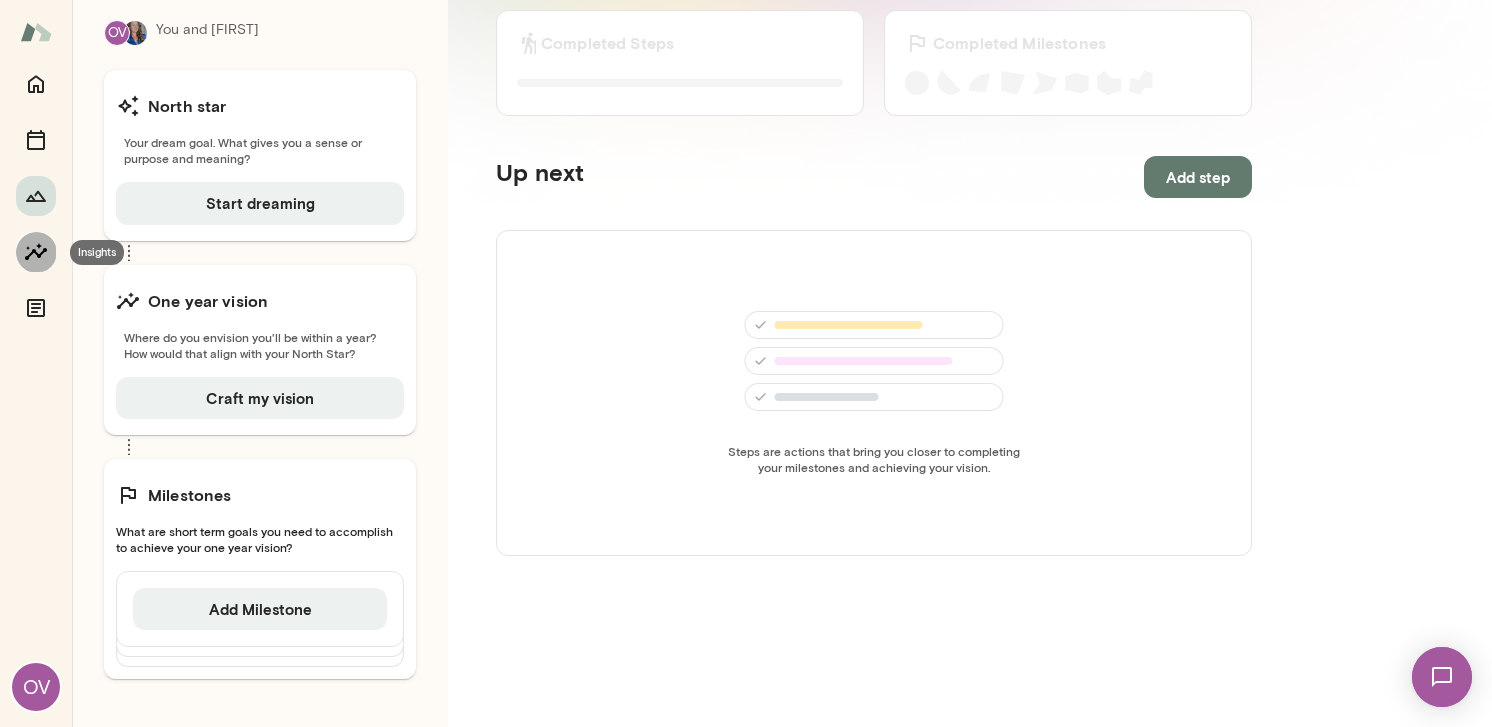 click at bounding box center [36, 252] 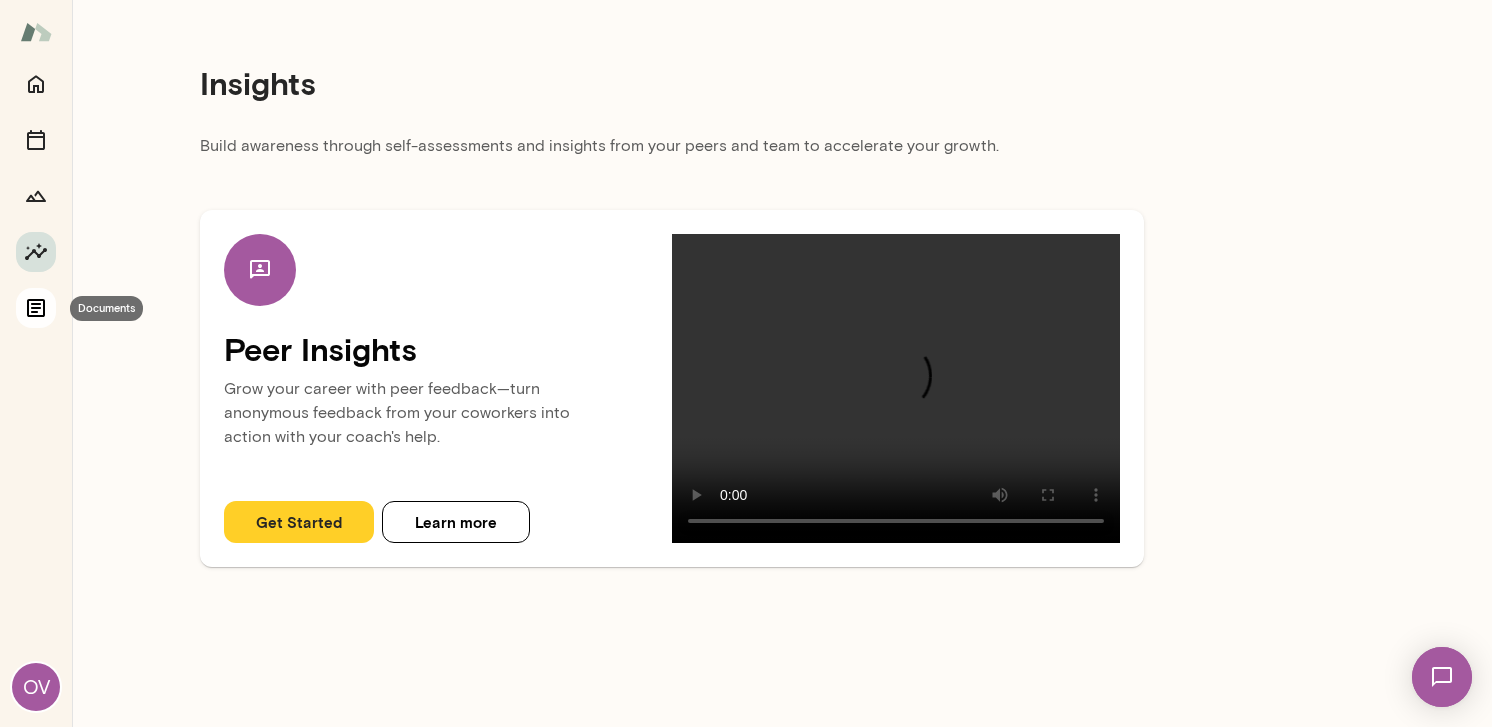 click at bounding box center (36, 308) 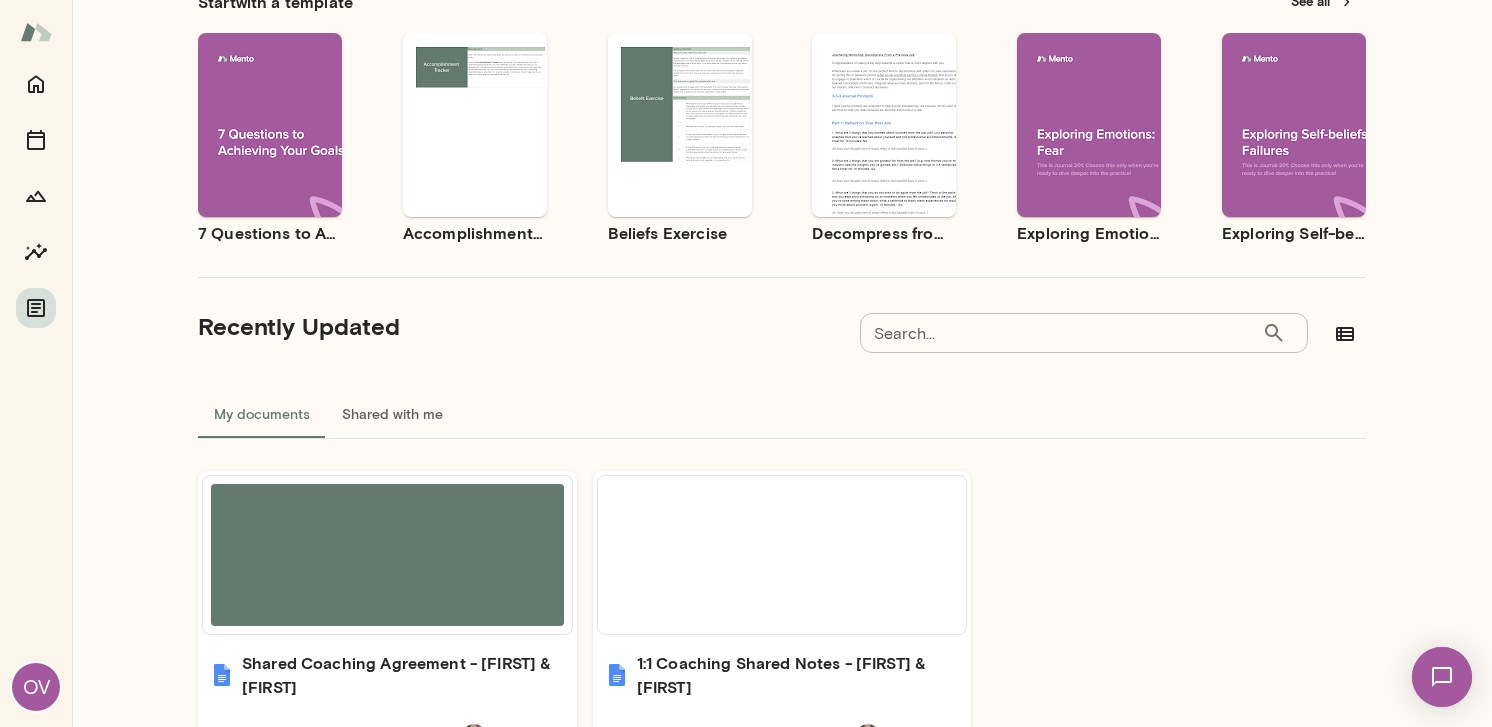 scroll, scrollTop: 0, scrollLeft: 0, axis: both 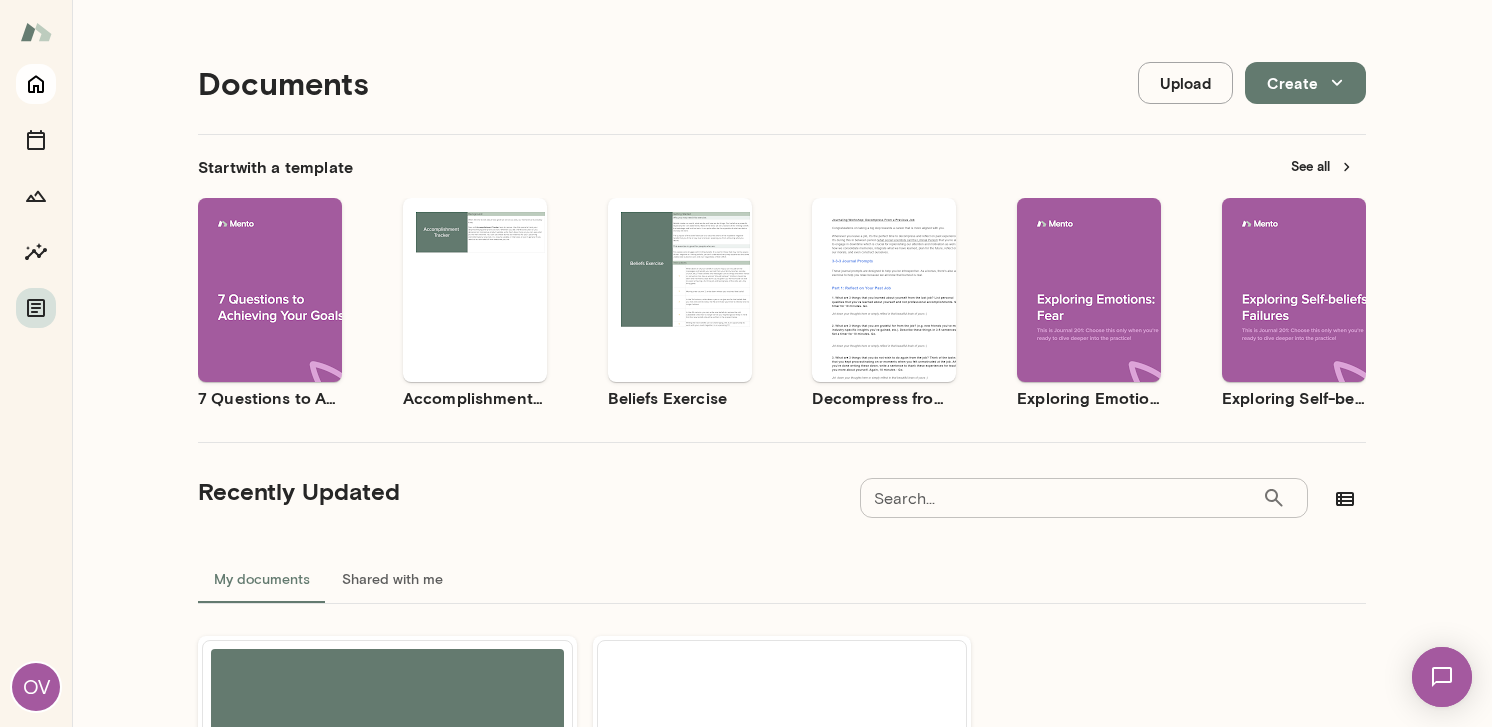 click at bounding box center [36, 84] 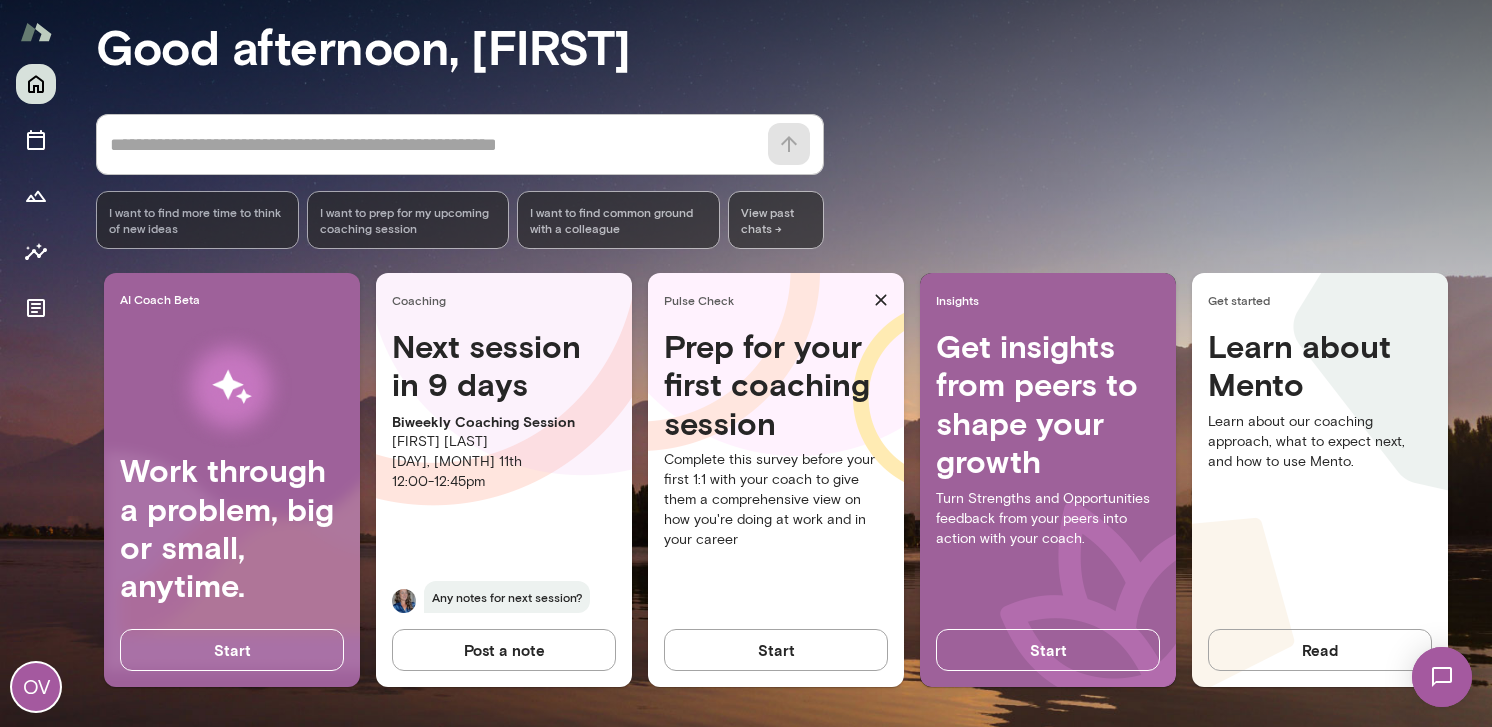scroll, scrollTop: 172, scrollLeft: 0, axis: vertical 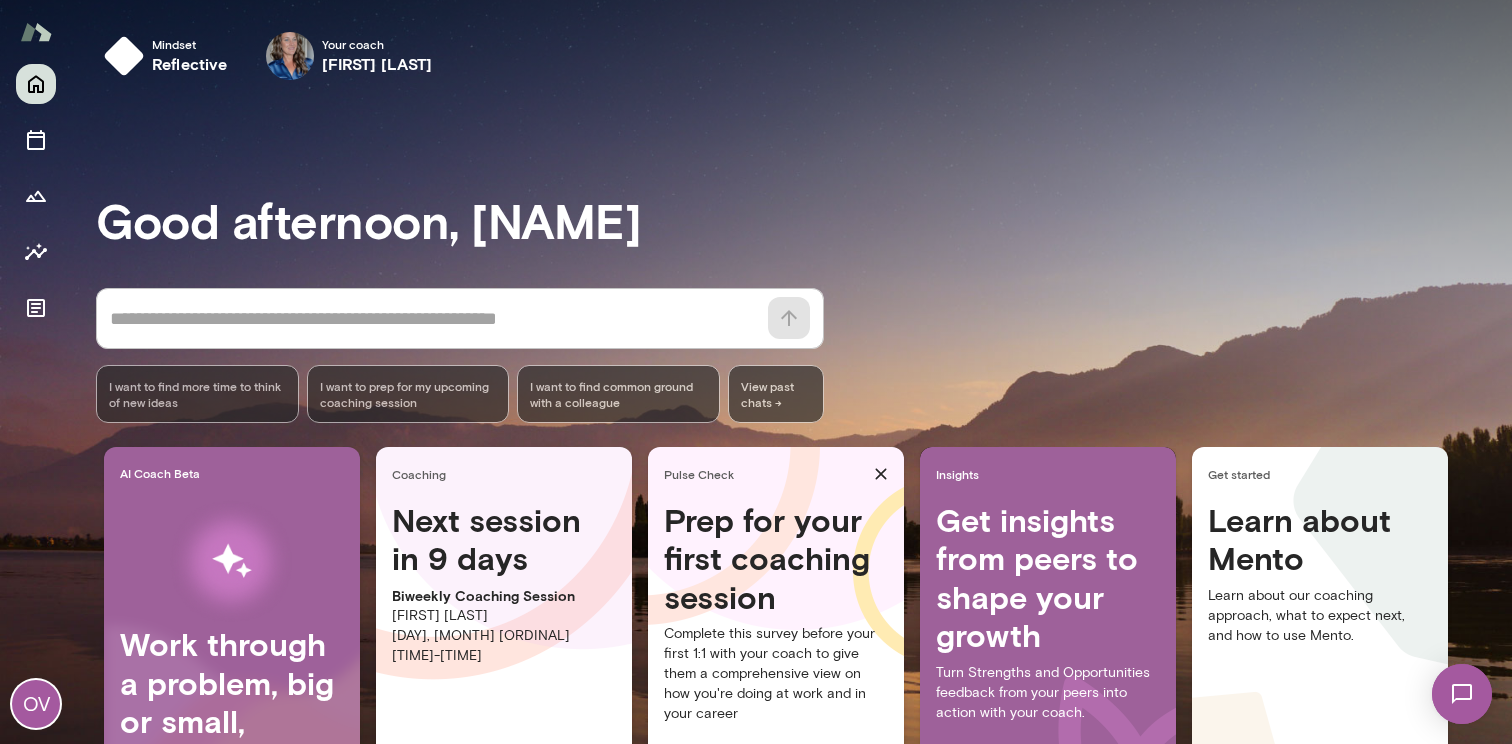 click on "* ​ ​" at bounding box center [460, 318] 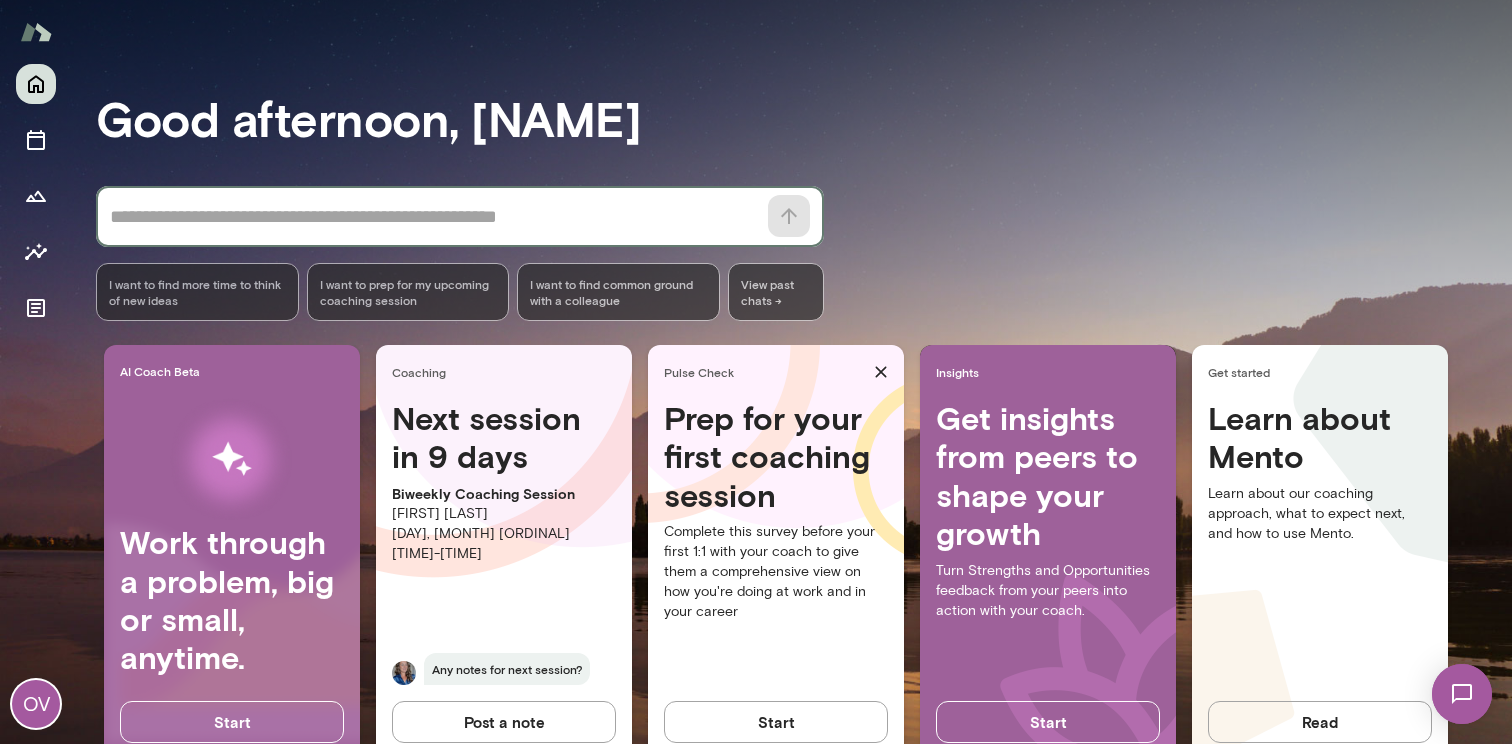 scroll, scrollTop: 157, scrollLeft: 0, axis: vertical 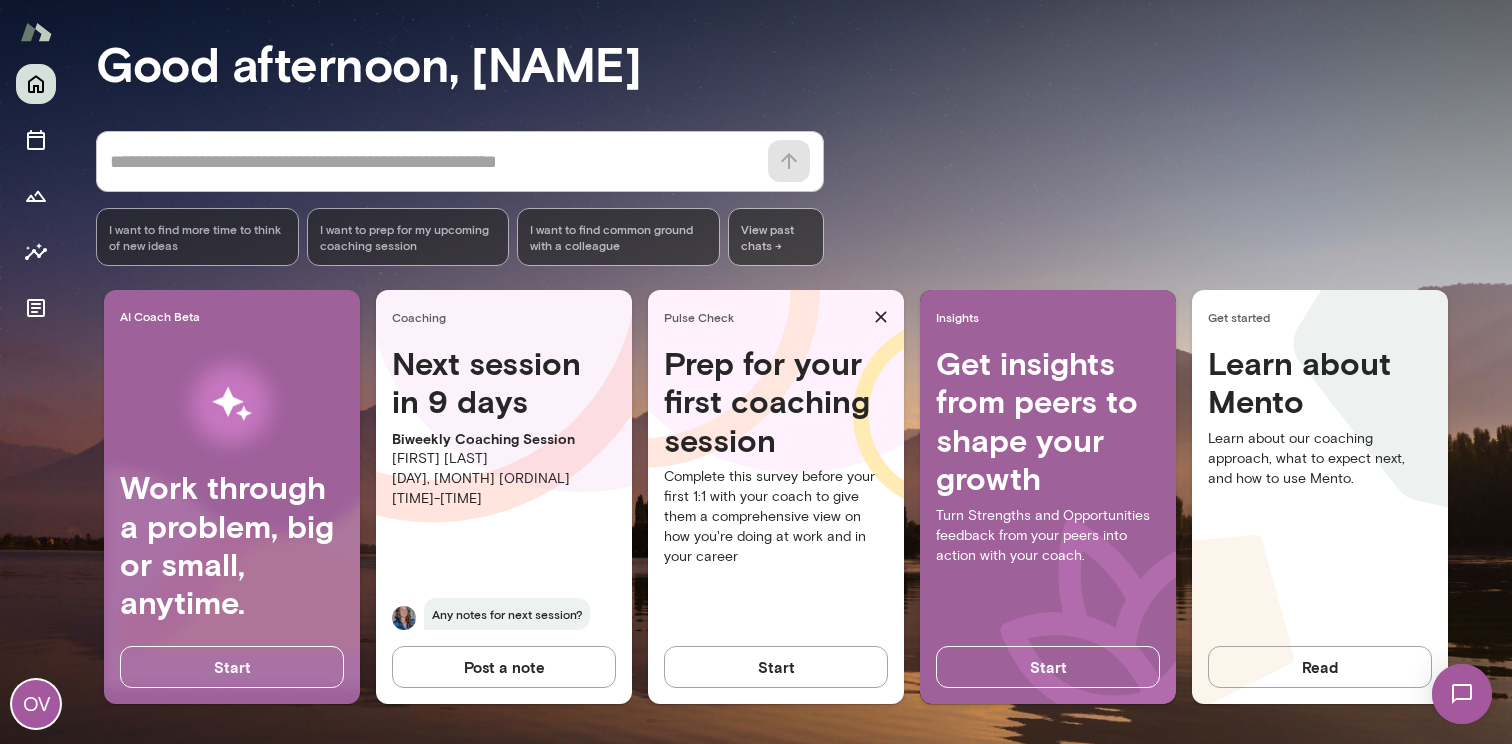 click at bounding box center [1462, 694] 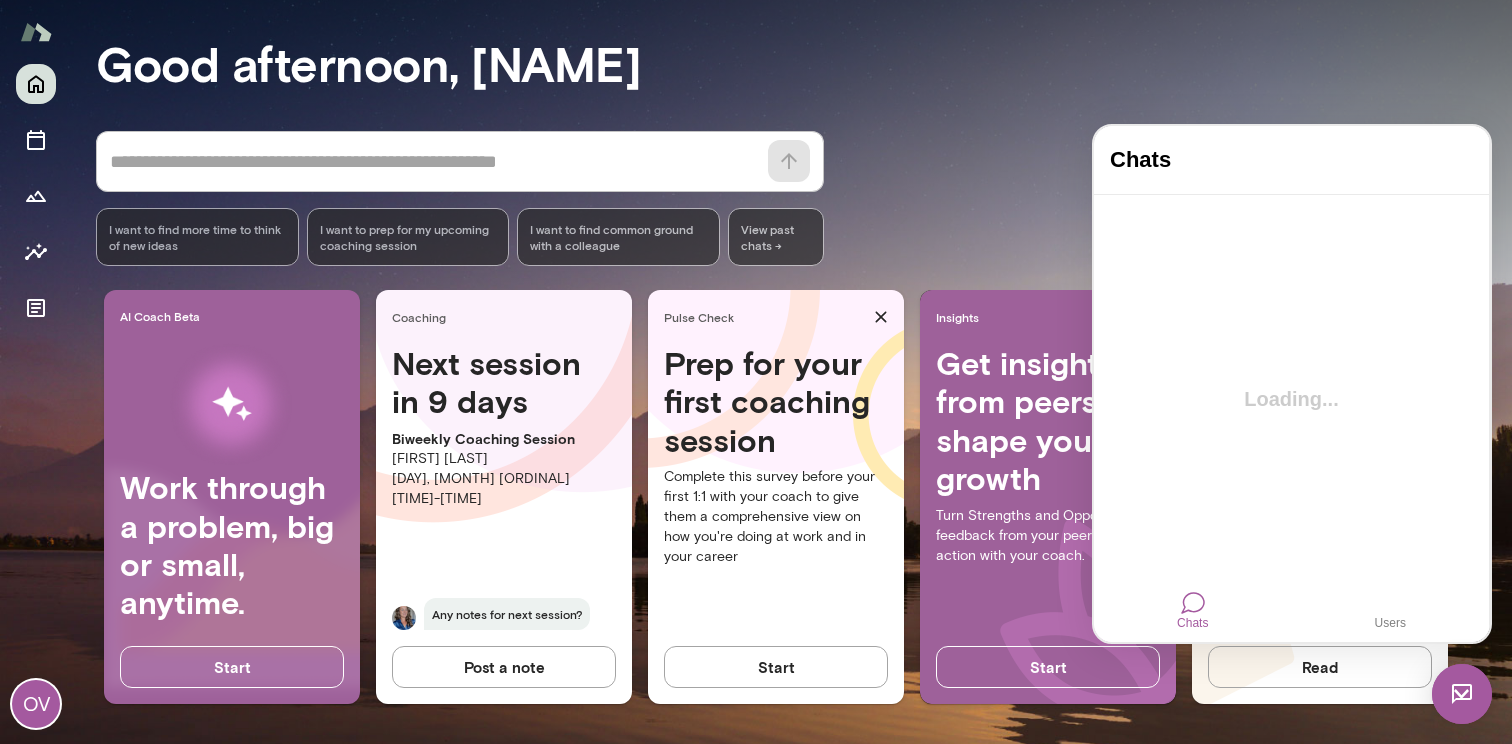scroll, scrollTop: 0, scrollLeft: 0, axis: both 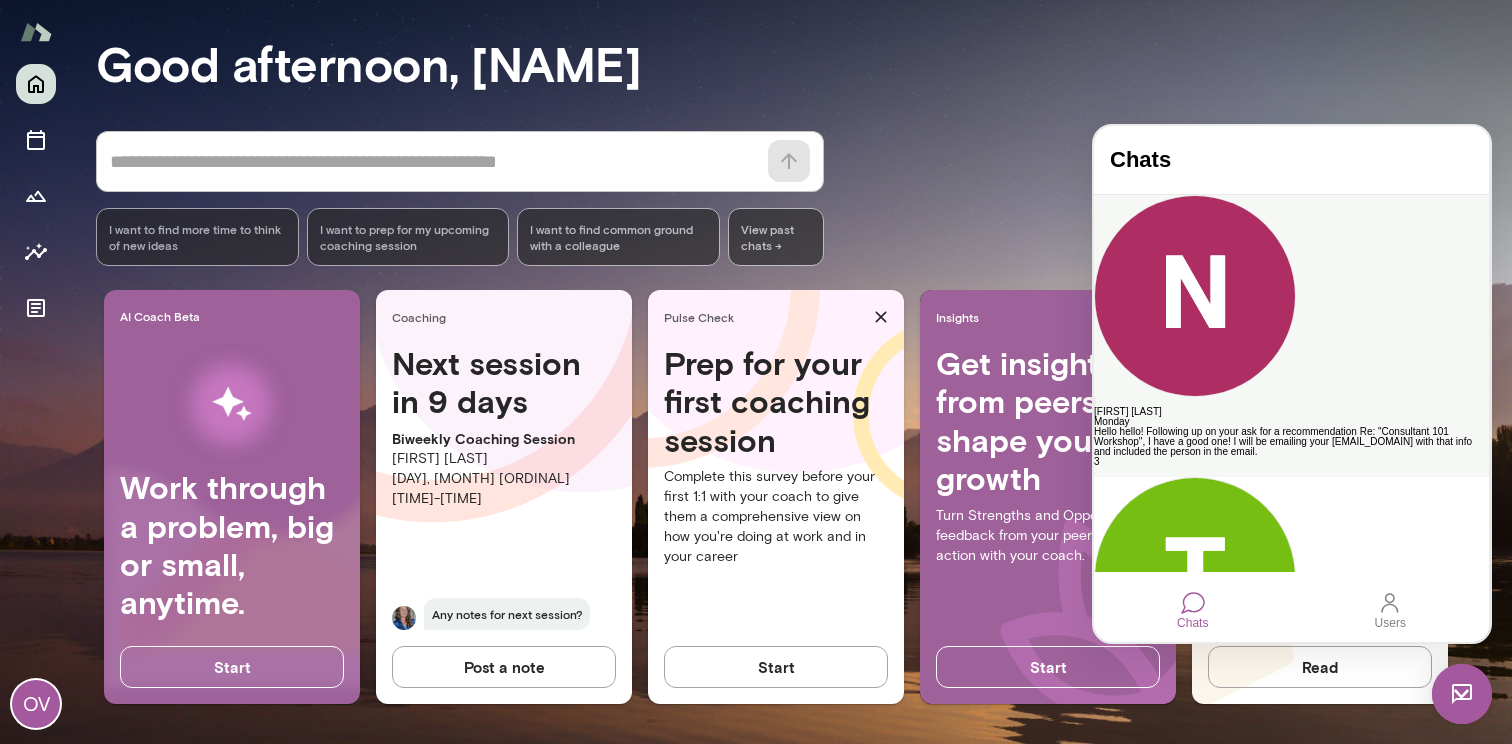 click on "[FIRST] [LAST]" at bounding box center [1291, 412] 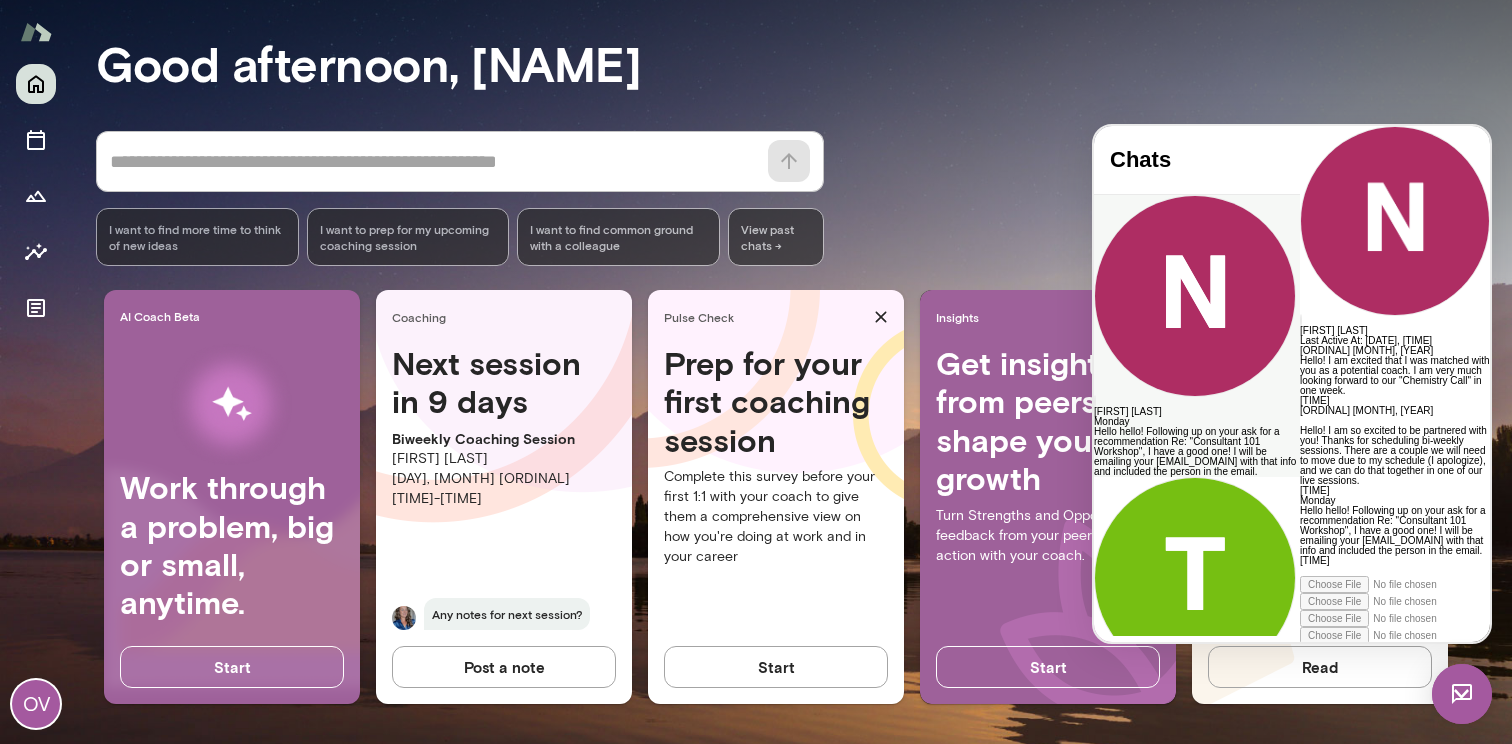 scroll, scrollTop: 465, scrollLeft: 0, axis: vertical 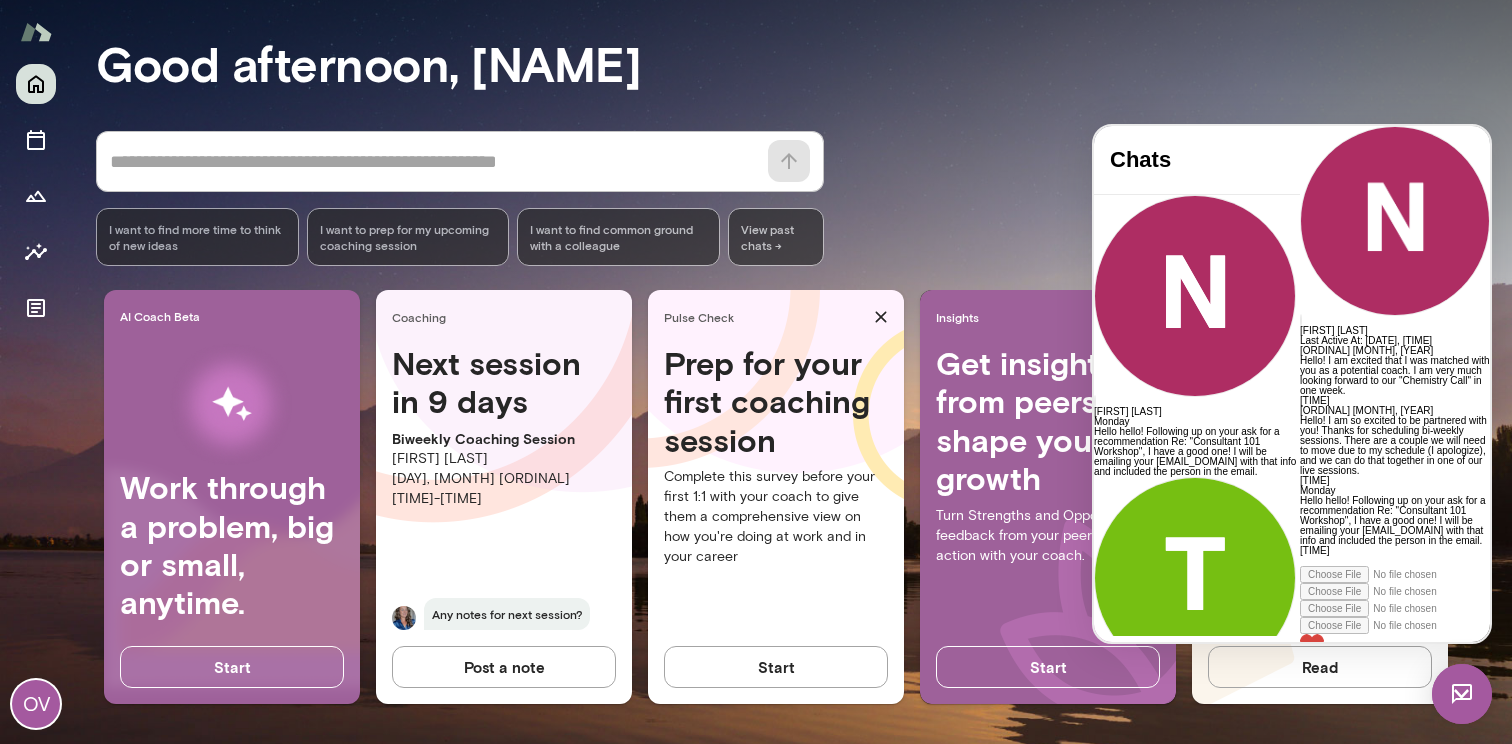 click at bounding box center [1395, 561] 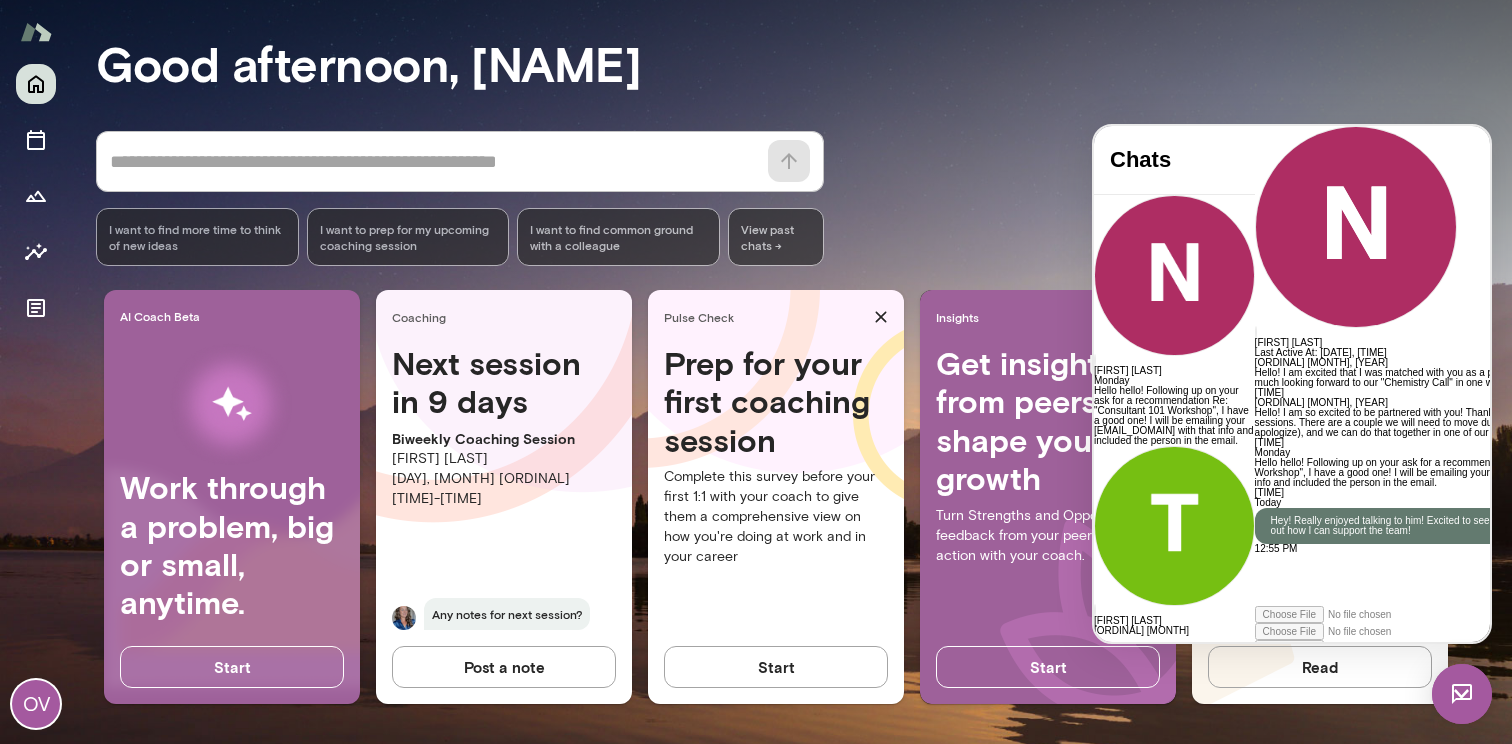 scroll, scrollTop: 620, scrollLeft: 0, axis: vertical 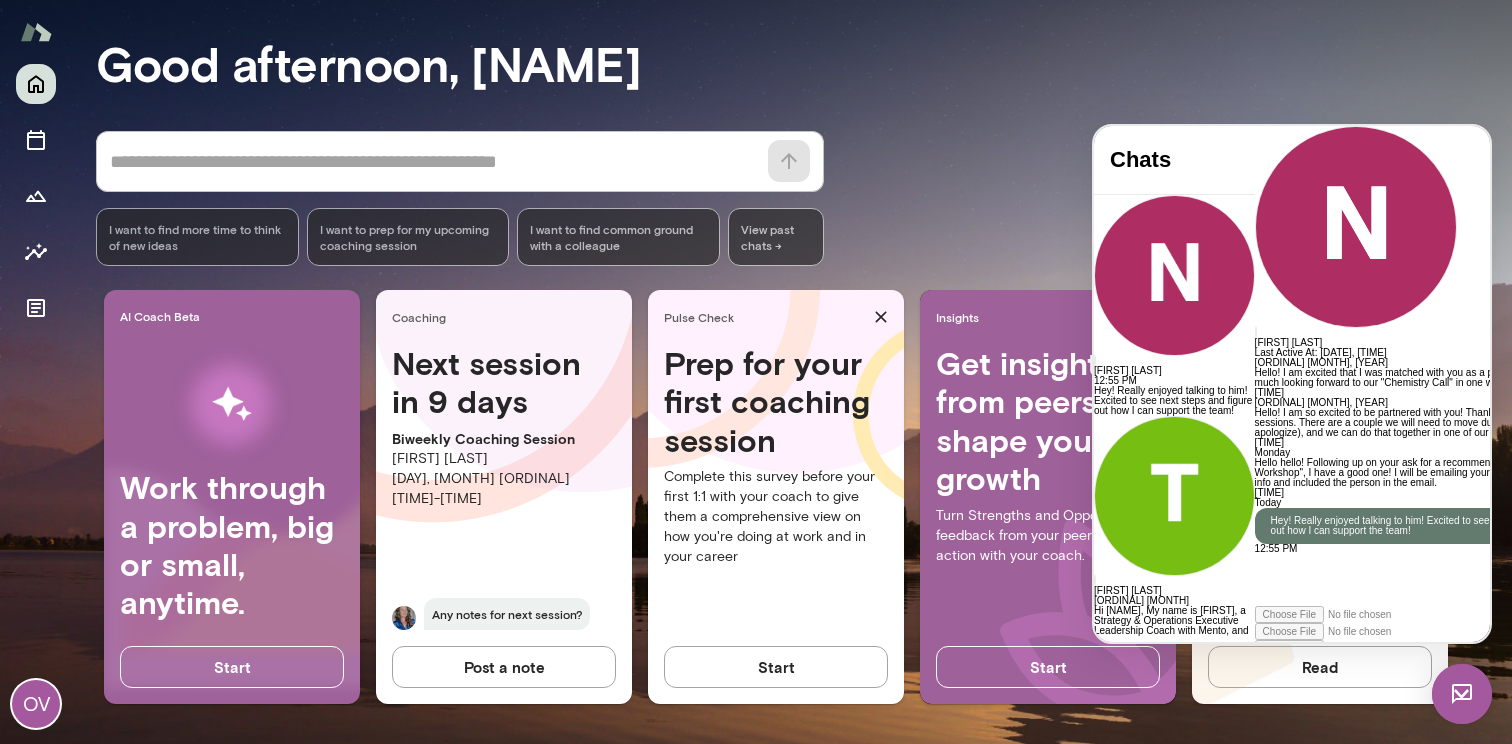 click on "Good afternoon, [FIRST]" at bounding box center [804, 63] 